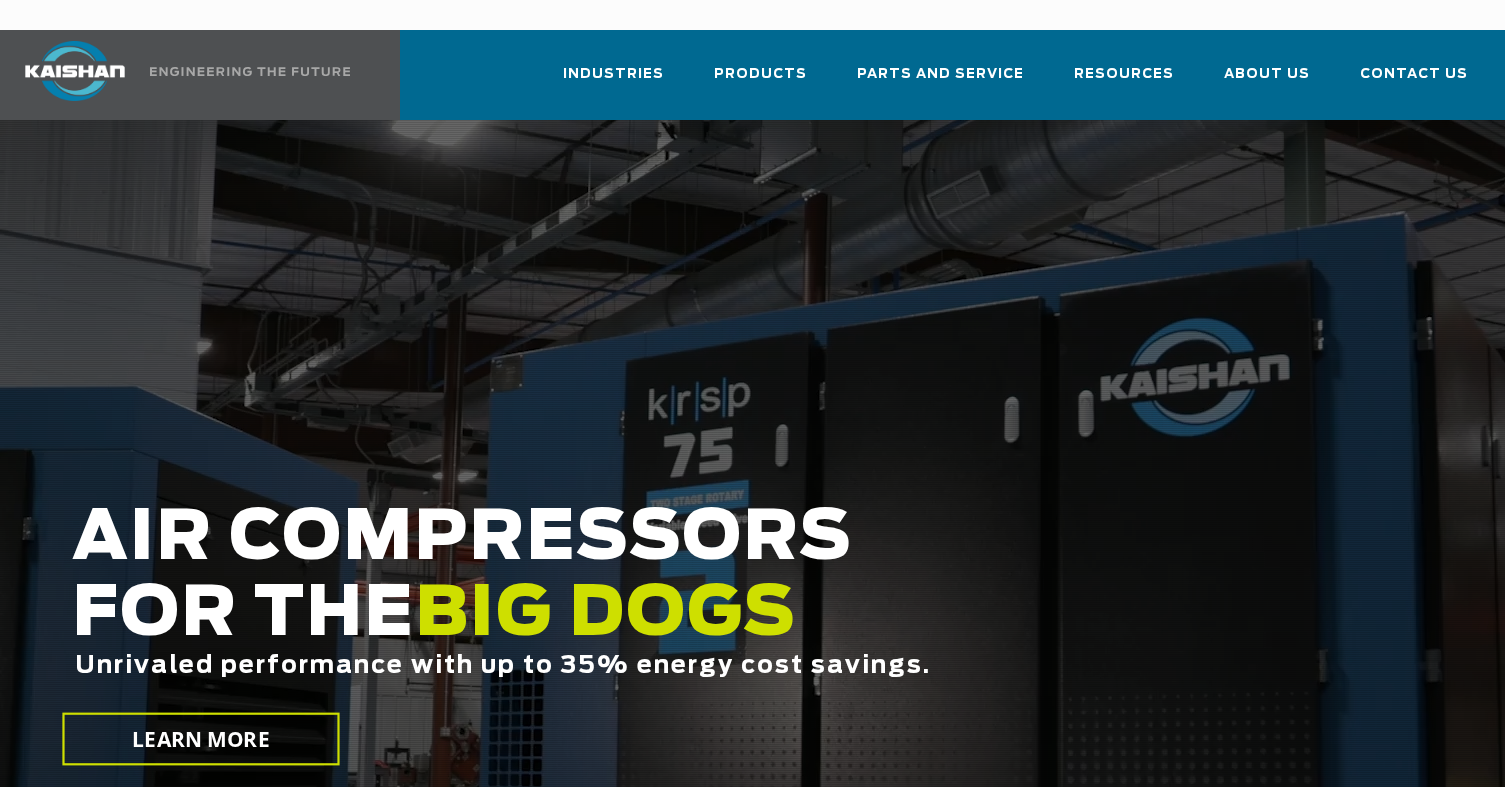 scroll, scrollTop: 0, scrollLeft: 0, axis: both 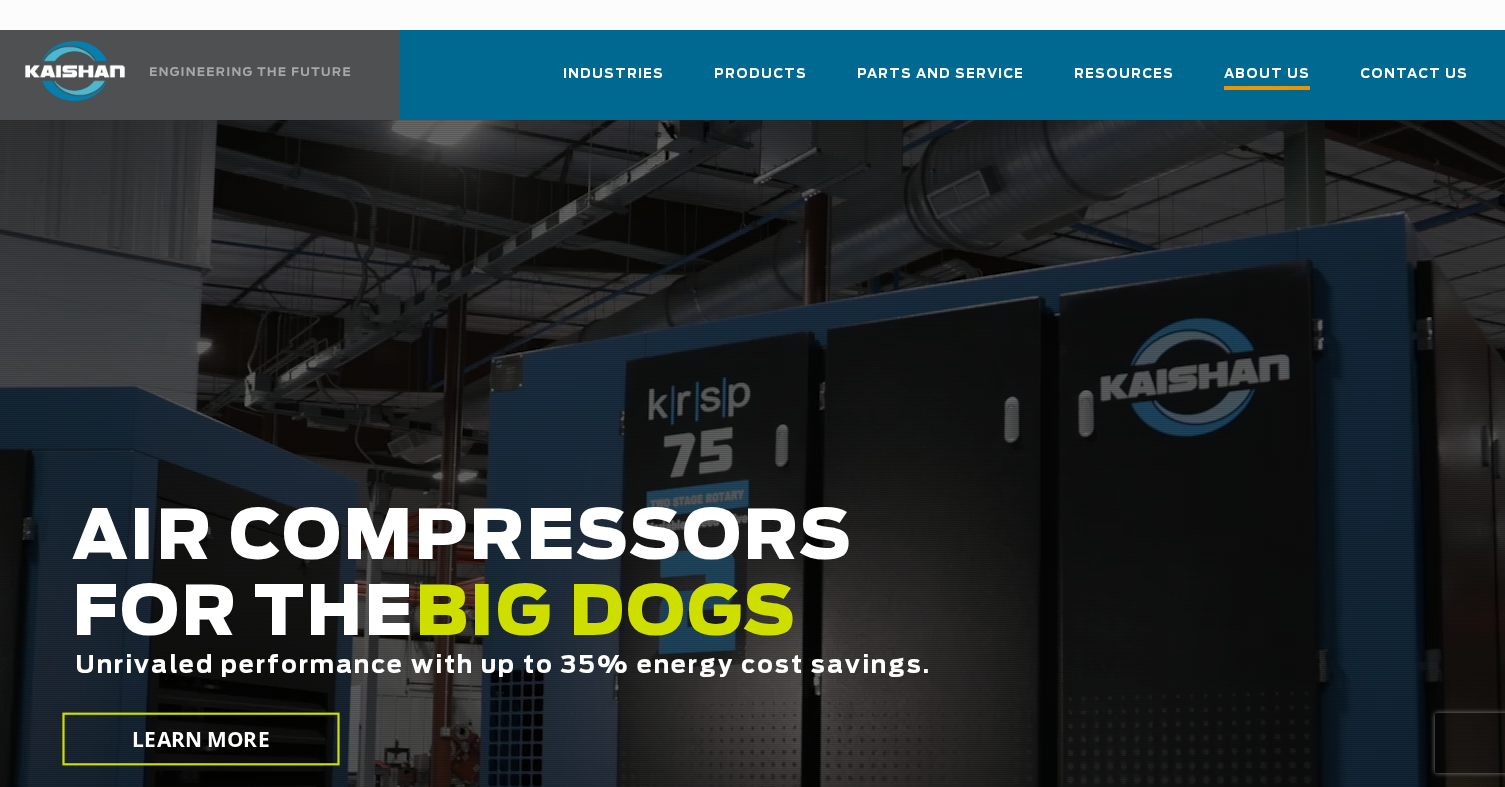 click on "About Us" at bounding box center (1267, 76) 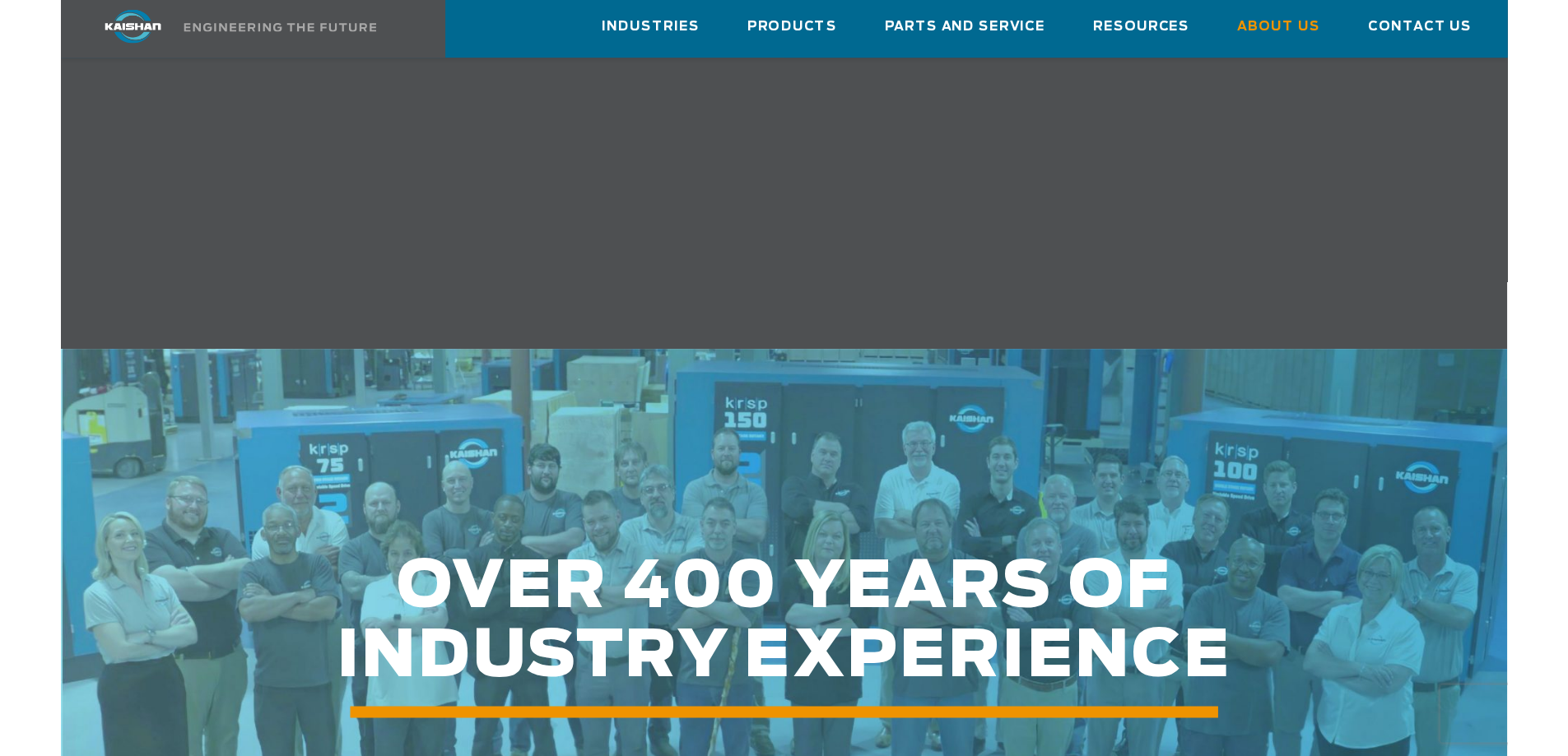 scroll, scrollTop: 1563, scrollLeft: 0, axis: vertical 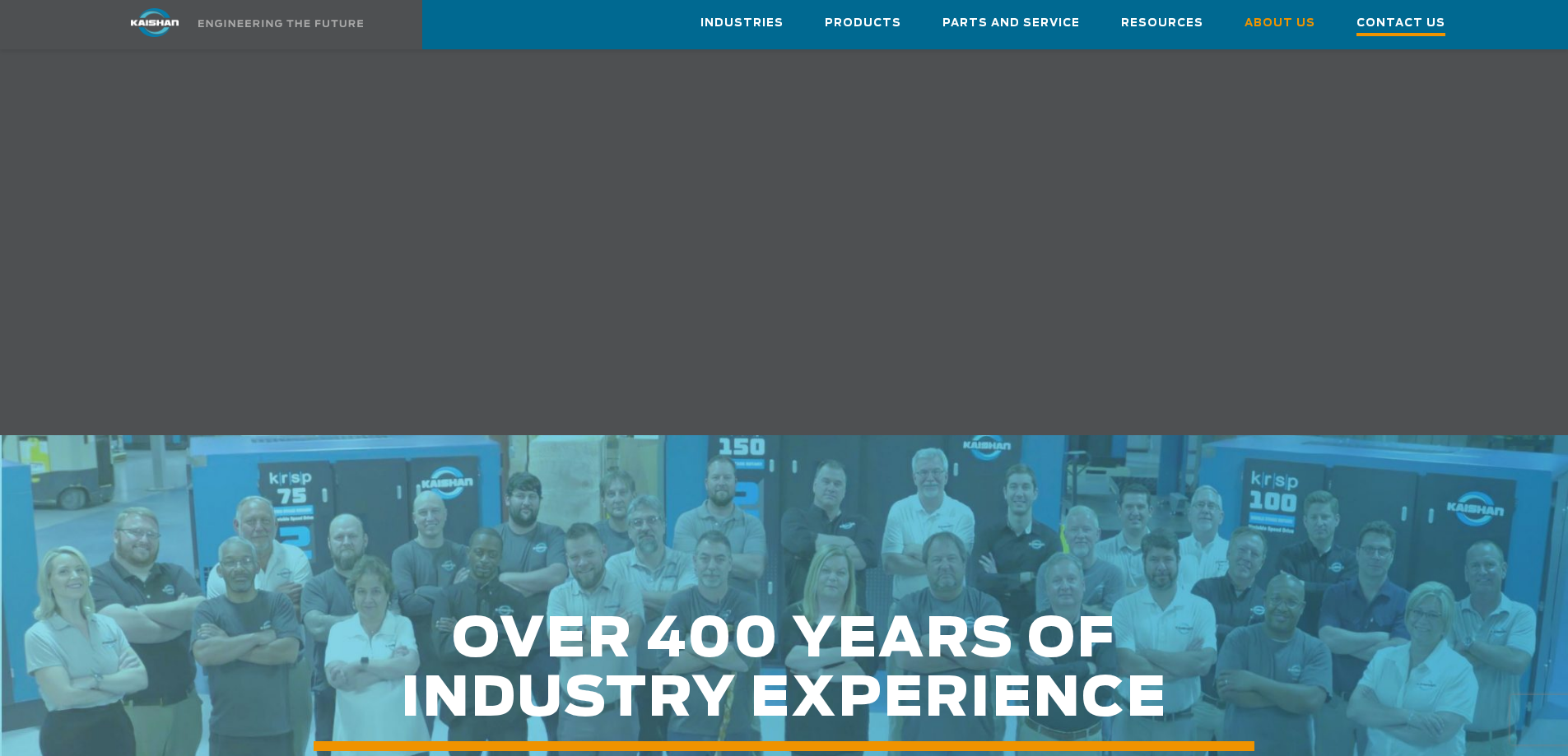 click on "Contact Us" at bounding box center (1401, 25) 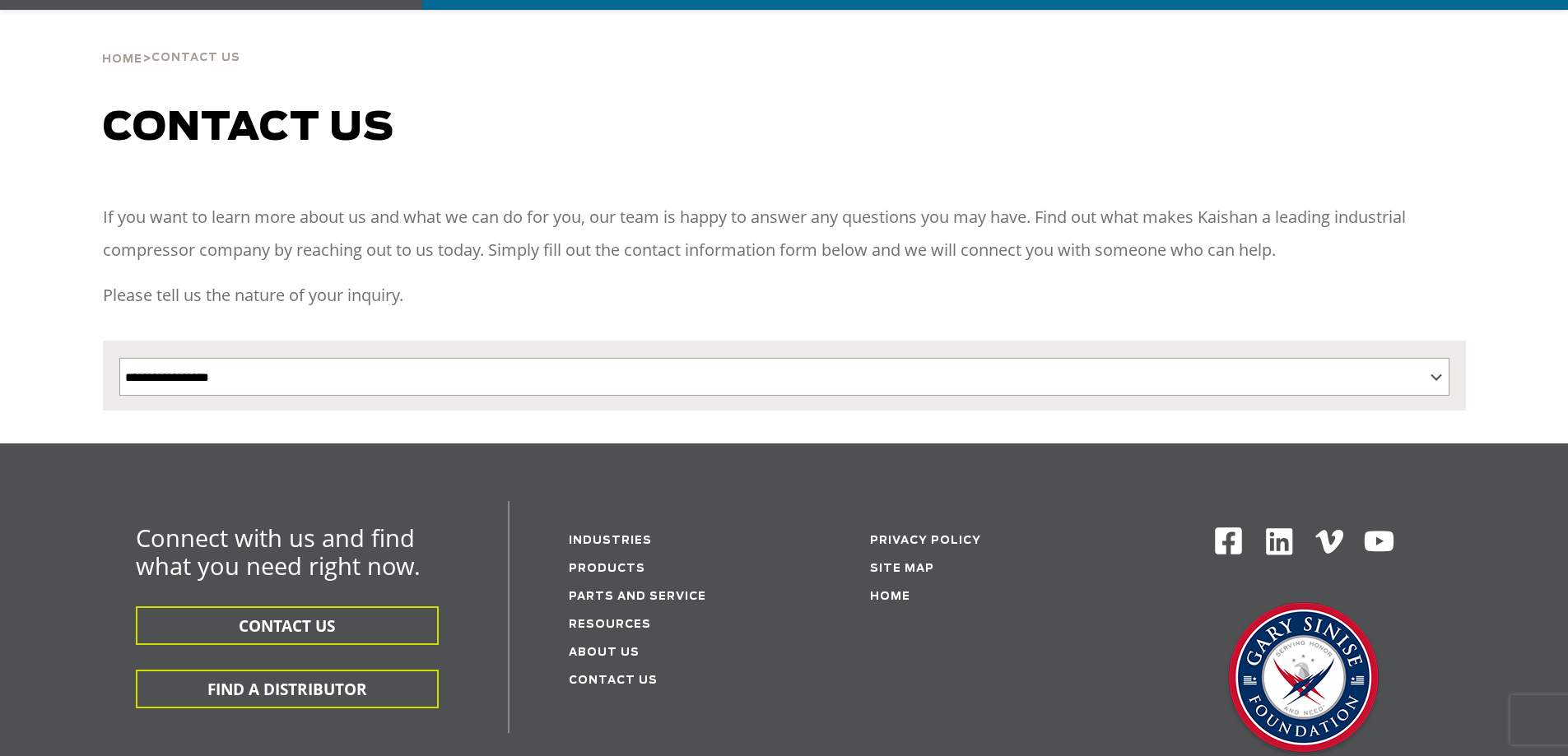 scroll, scrollTop: 329, scrollLeft: 0, axis: vertical 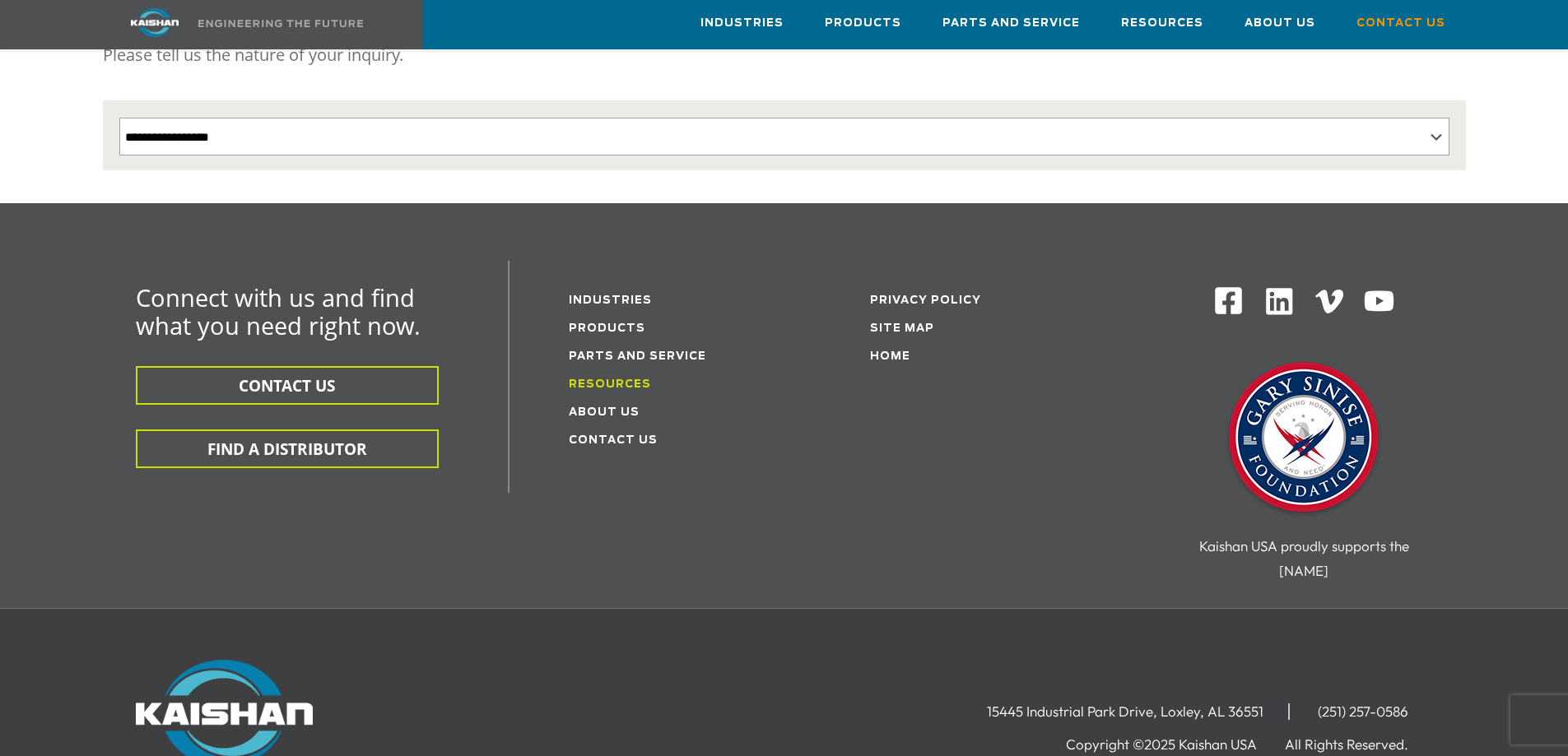 click on "Resources" at bounding box center [610, 384] 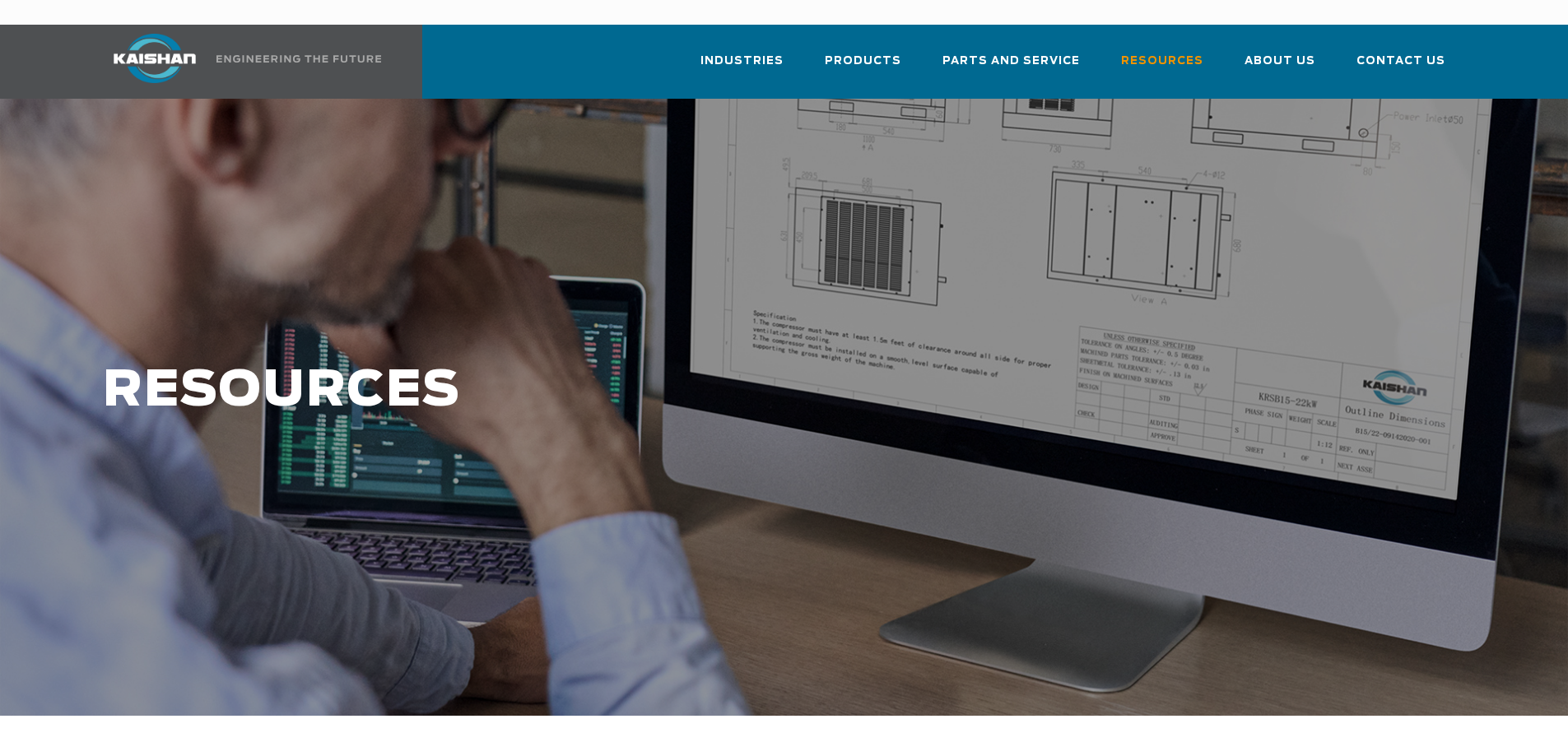 scroll, scrollTop: 0, scrollLeft: 0, axis: both 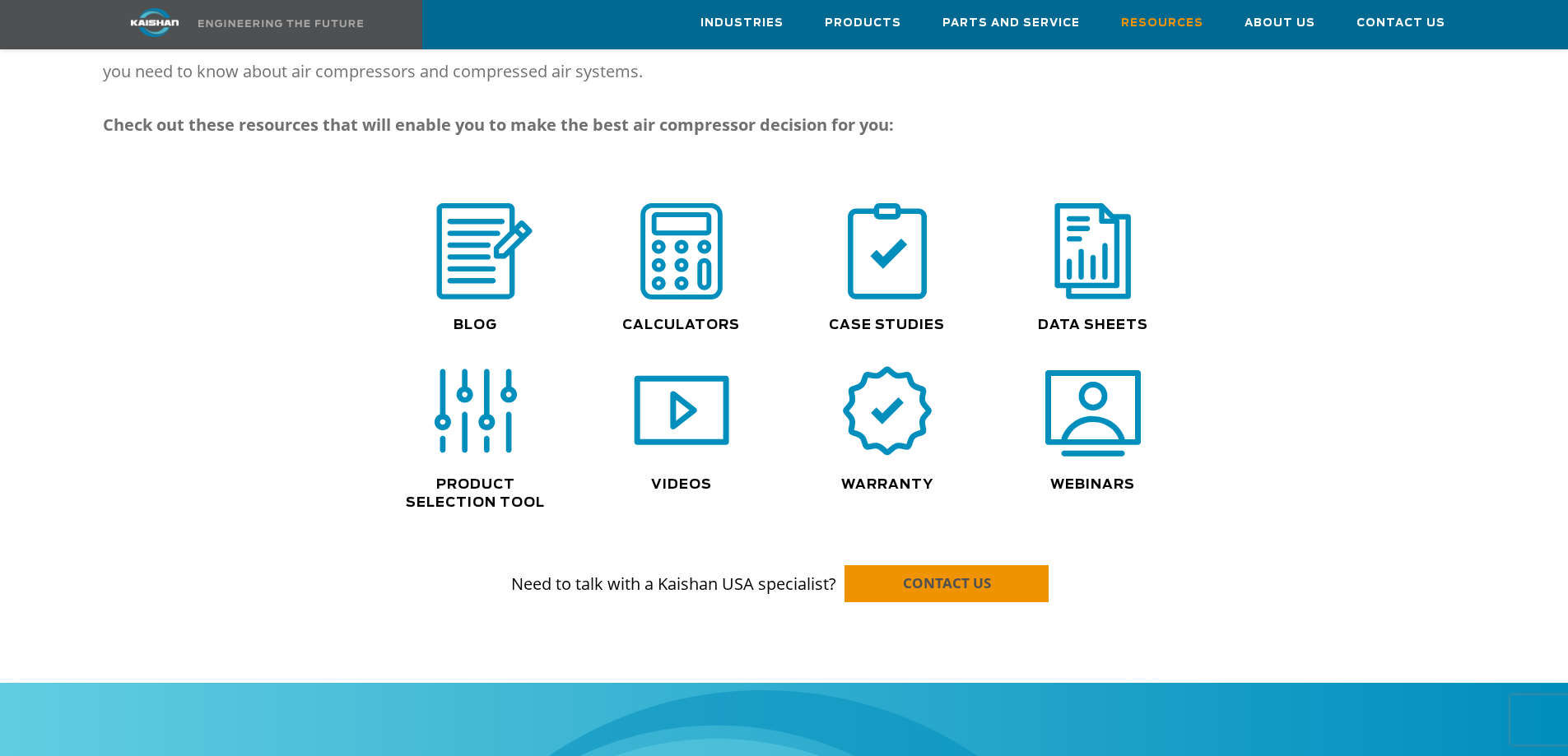 click on "CONTACT US" at bounding box center [947, 582] 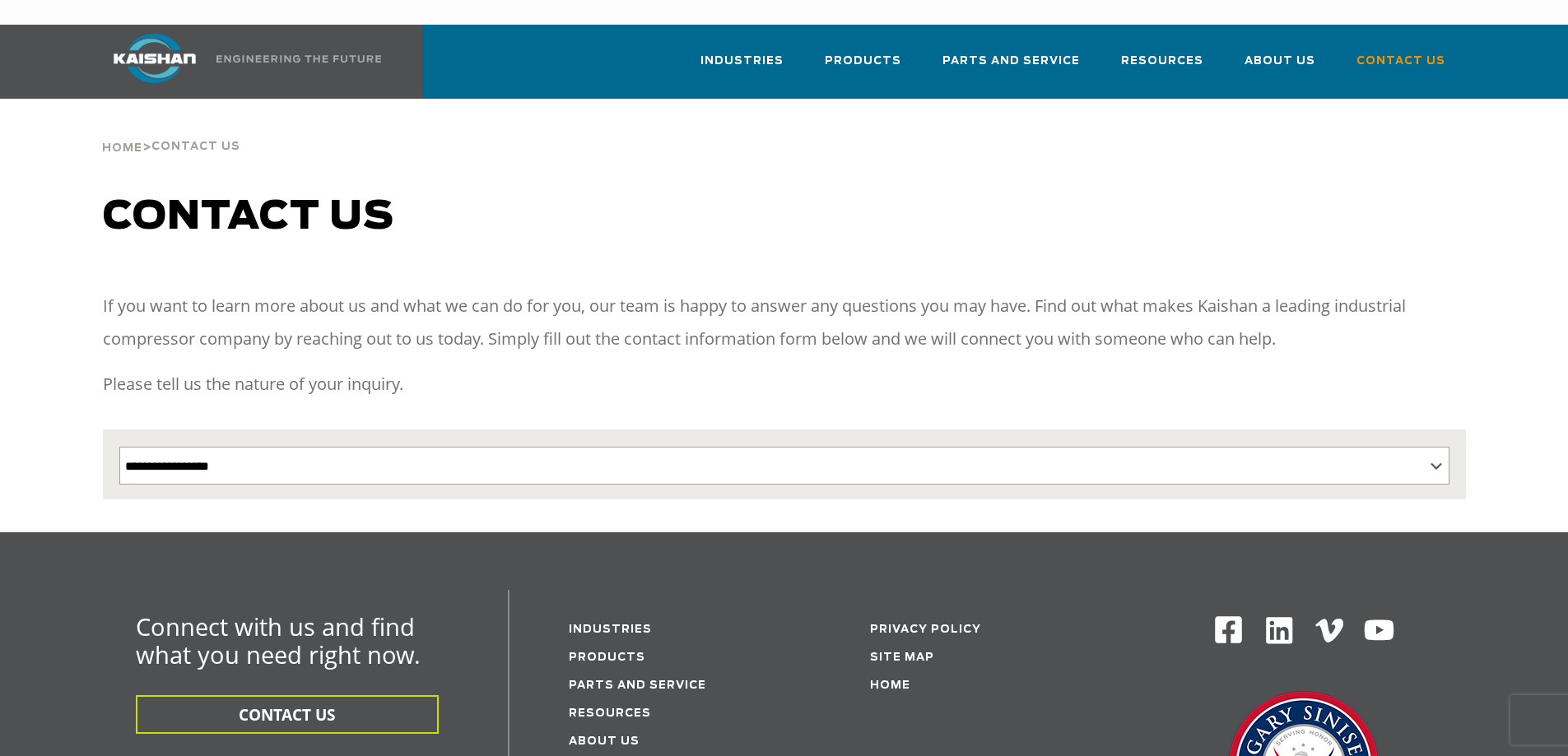 scroll, scrollTop: 0, scrollLeft: 0, axis: both 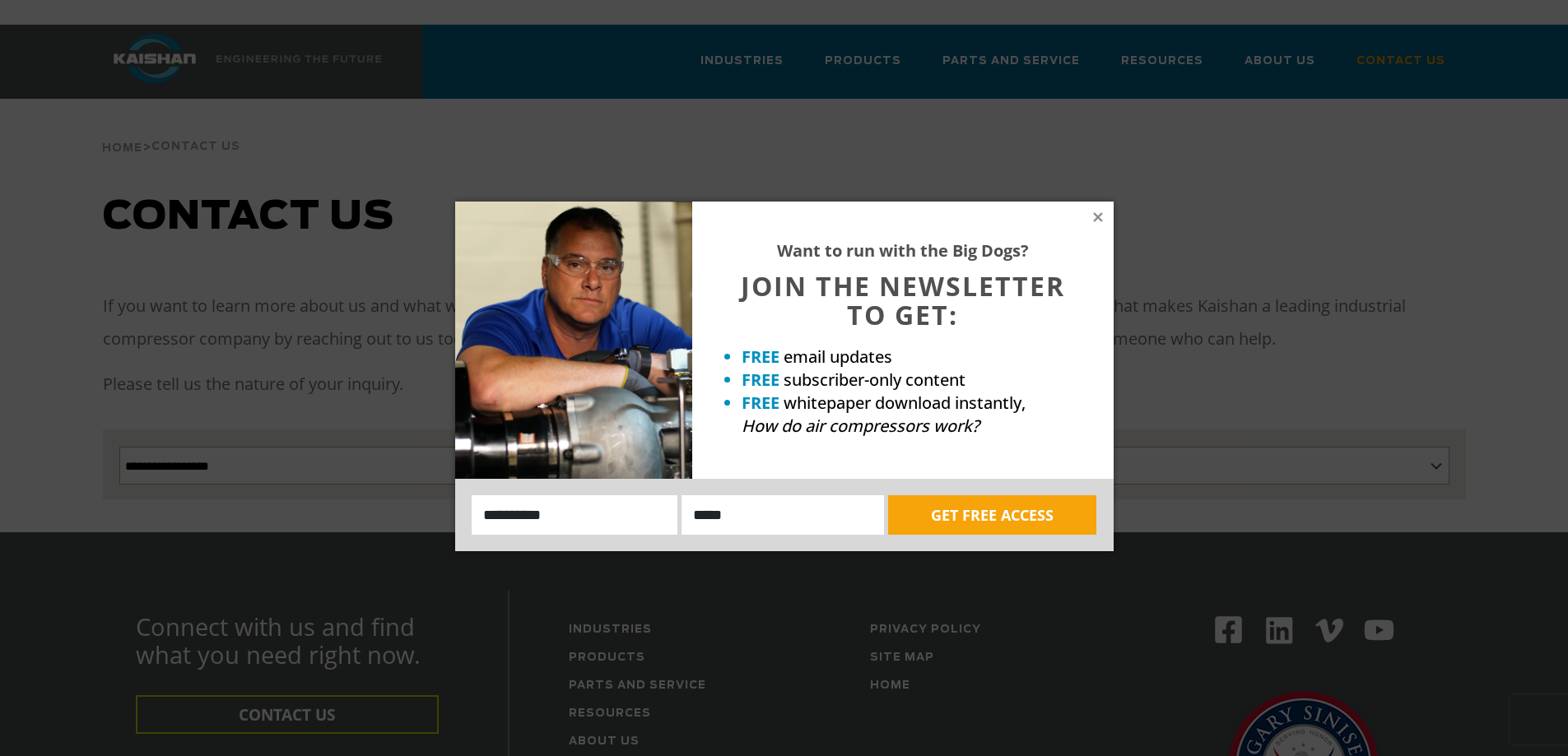 click on "Want to run with the Big Dogs? JOIN THE NEWSLETTER TO GET: FREE   email updates FREE   subscriber-only content FREE   whitepaper download instantly, How do air compressors work? Name: Email GET FREE ACCESS" at bounding box center (784, 378) 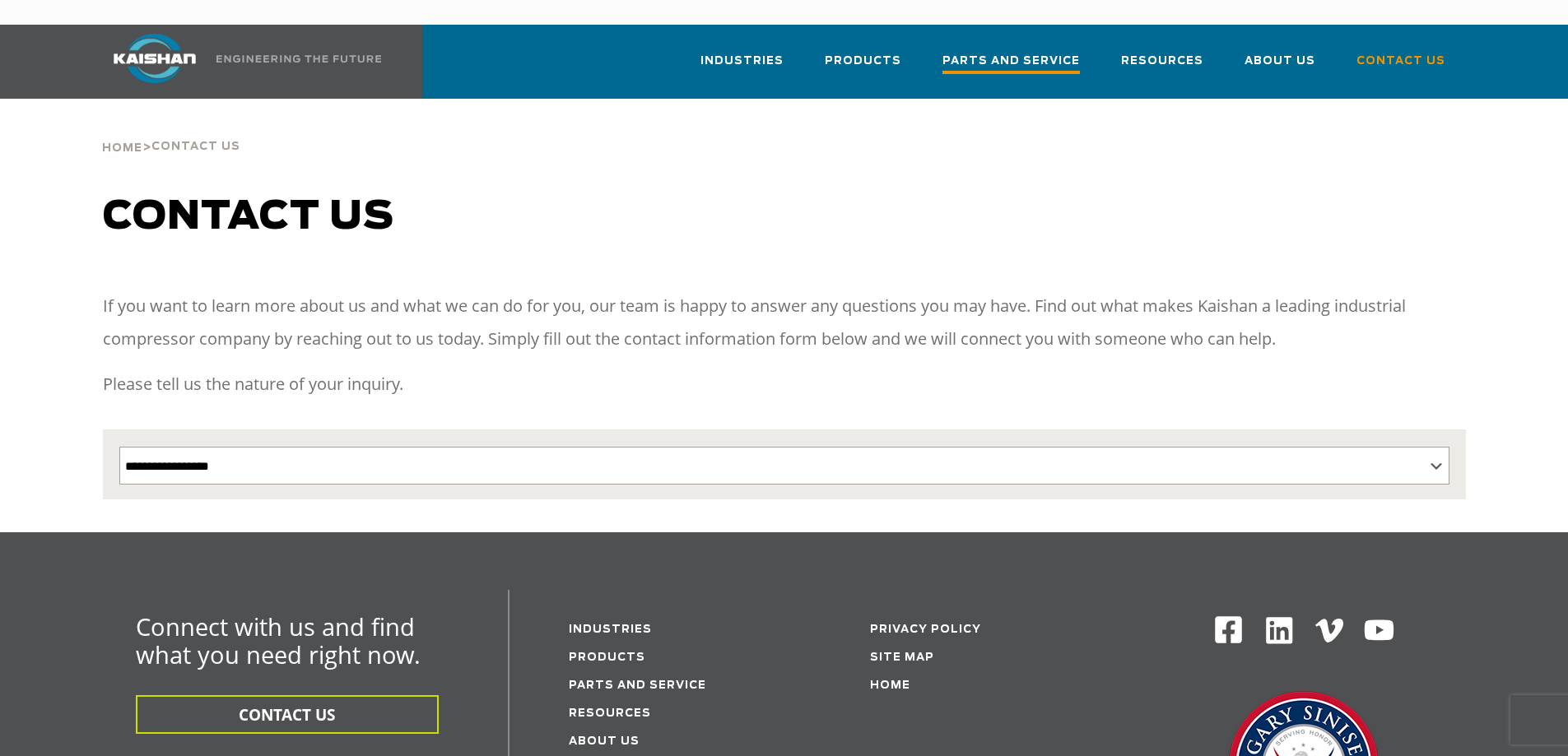 click on "Parts and Service" at bounding box center [1011, 63] 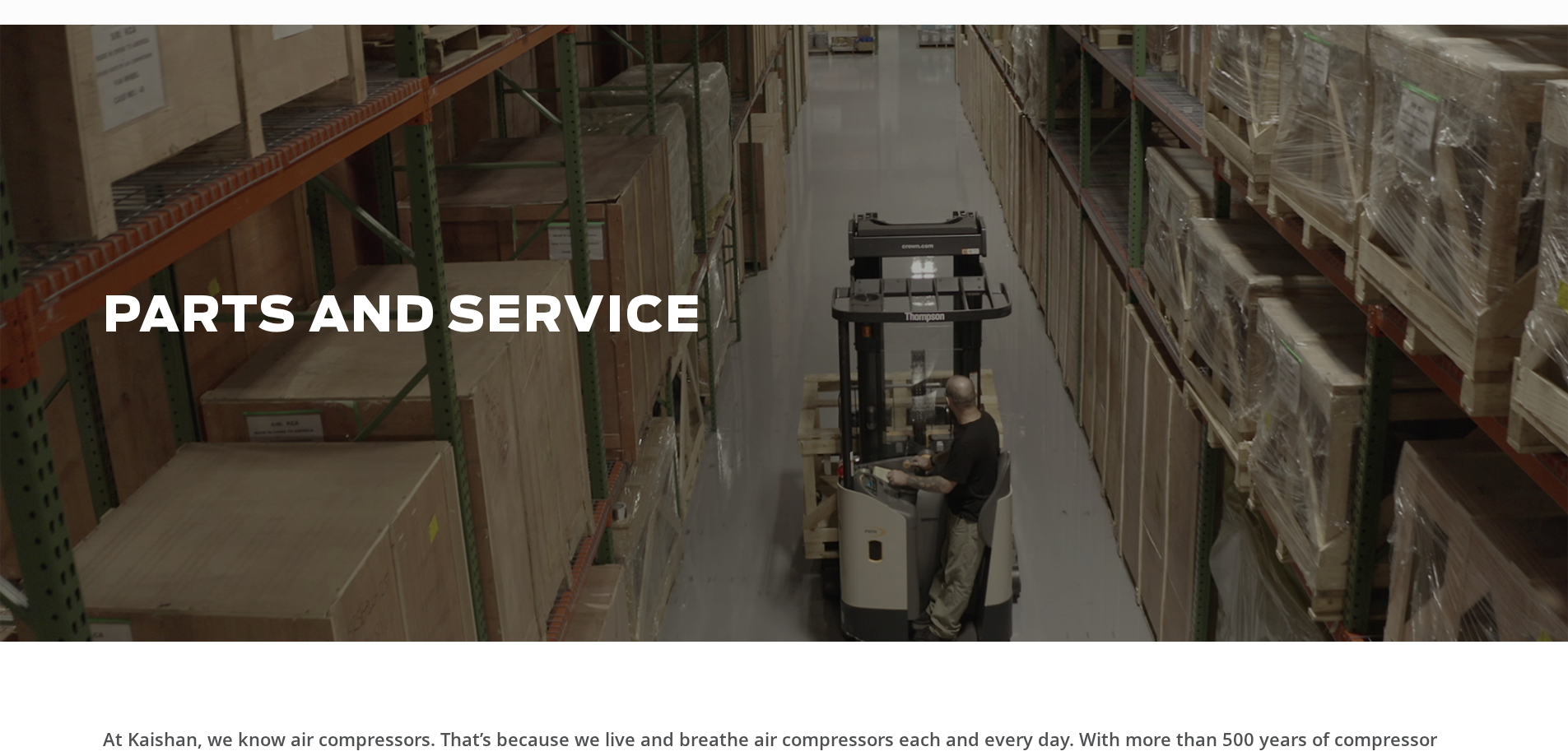 scroll, scrollTop: 0, scrollLeft: 0, axis: both 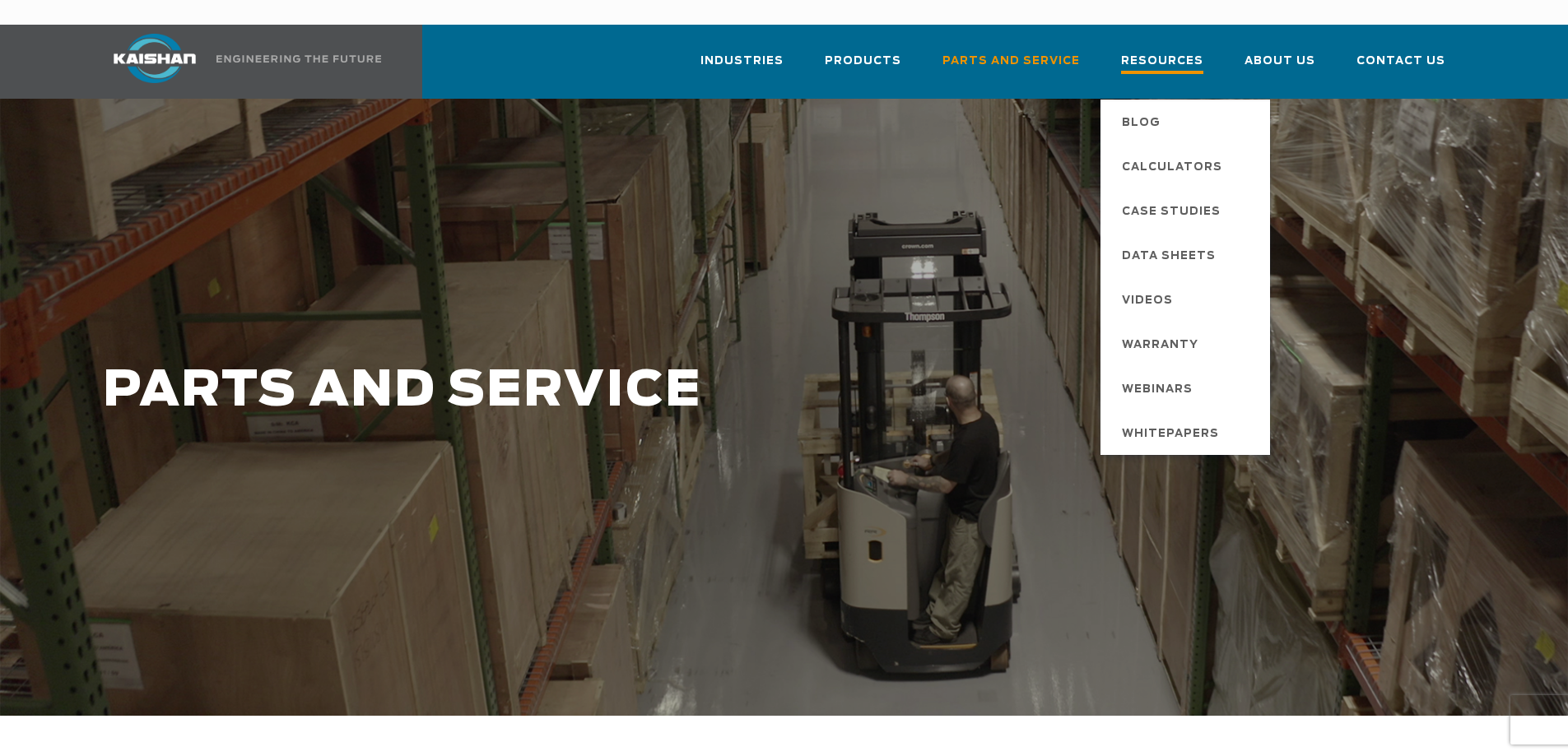 click on "Resources" at bounding box center [1162, 63] 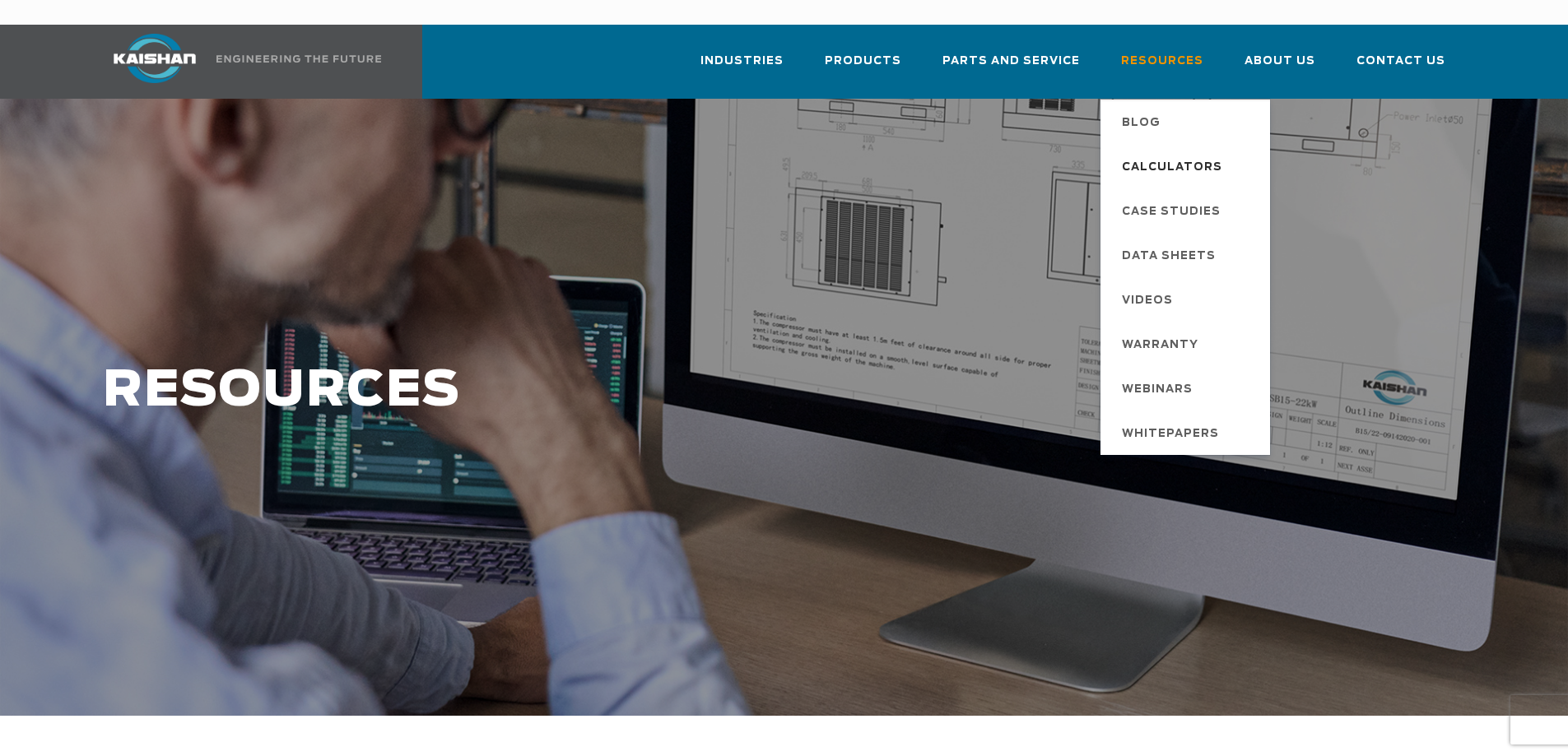 scroll, scrollTop: 0, scrollLeft: 0, axis: both 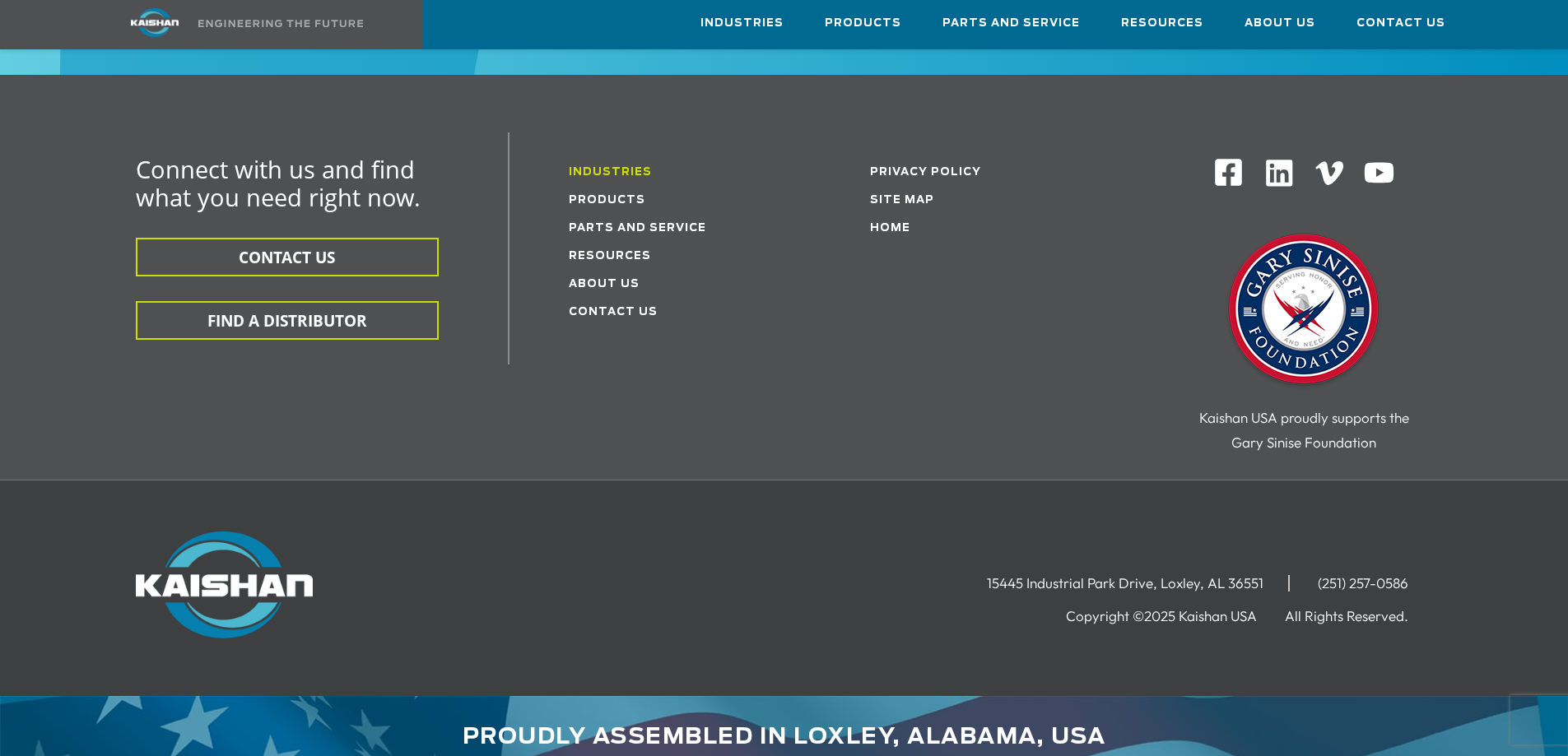 click on "Industries" at bounding box center (610, 172) 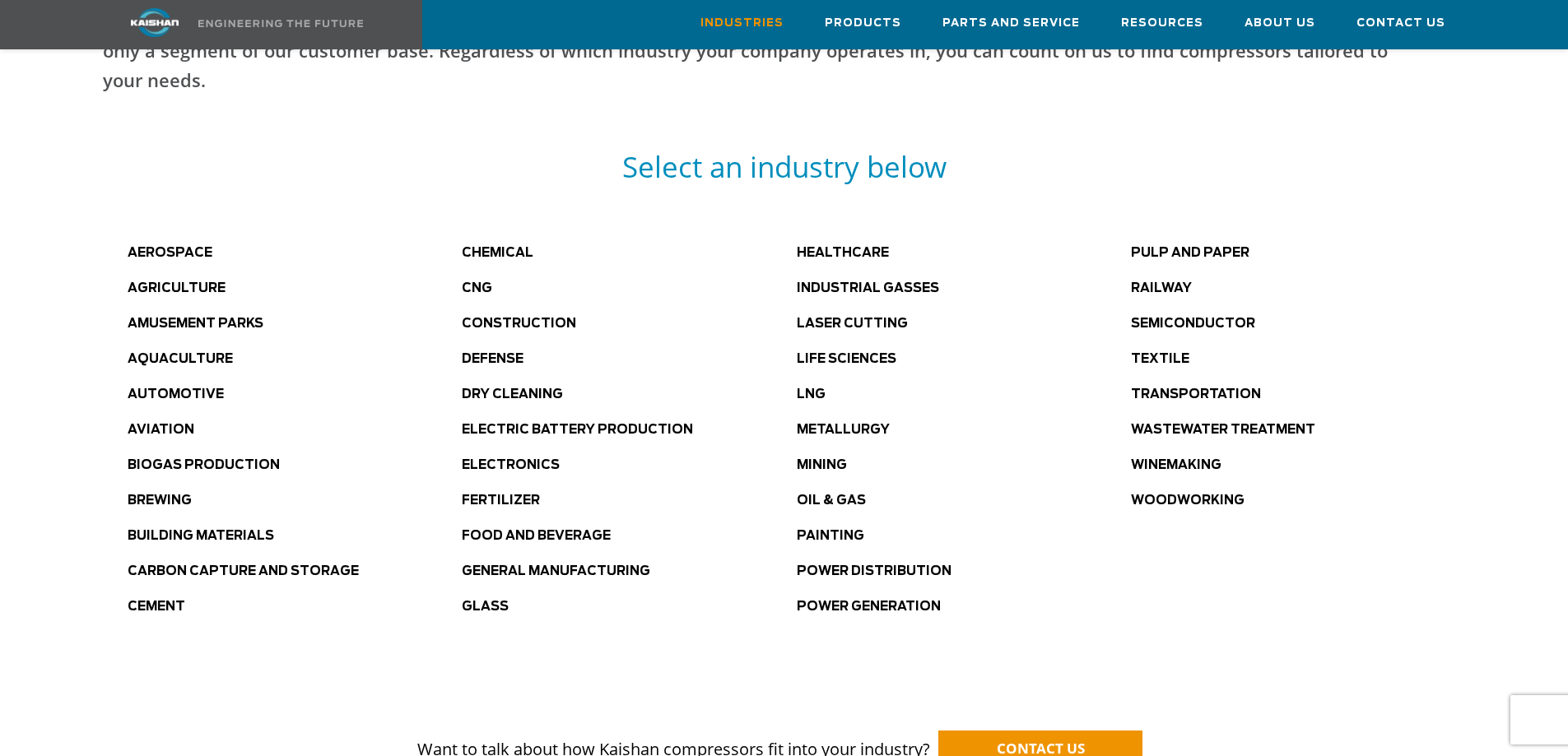 scroll, scrollTop: 823, scrollLeft: 0, axis: vertical 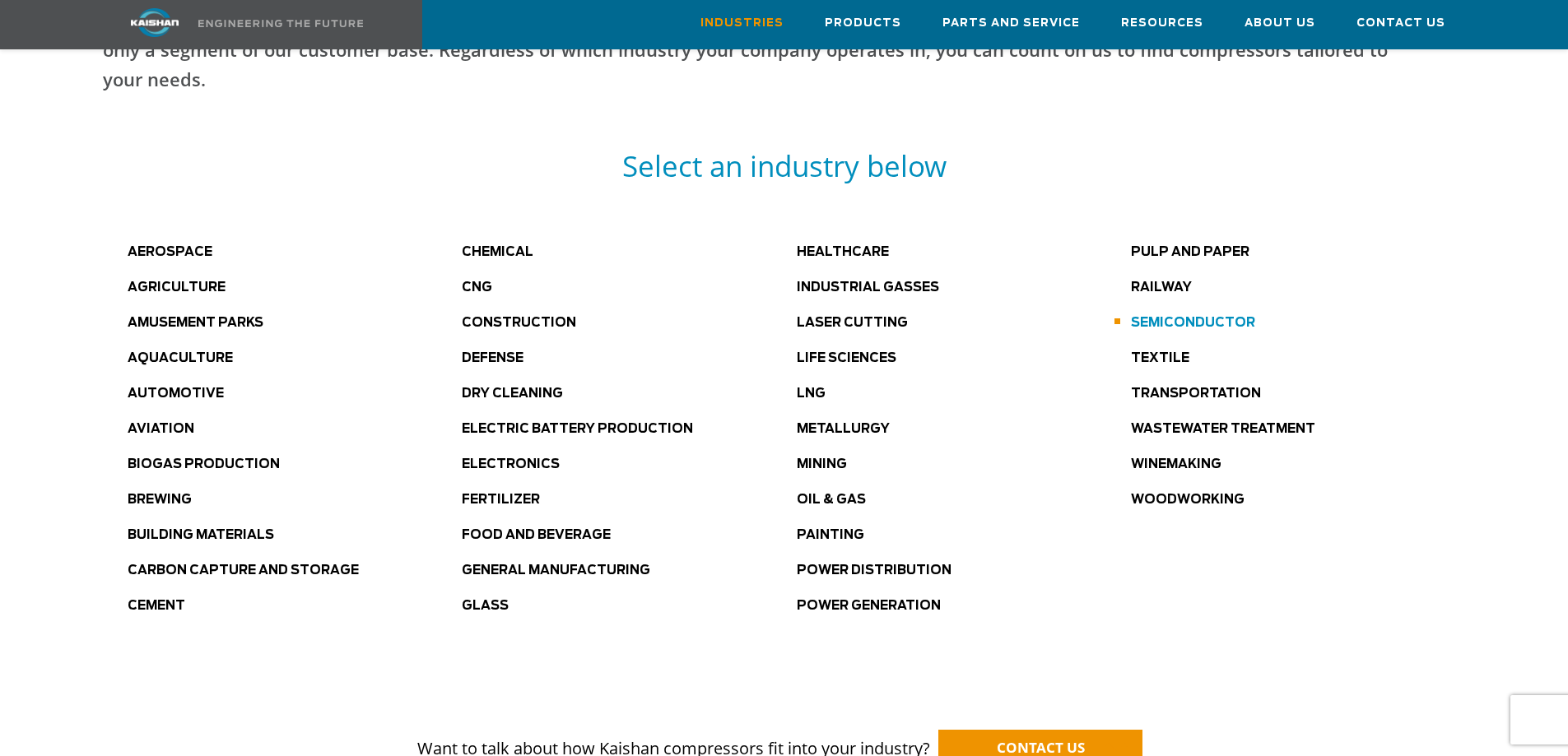 click on "Semiconductor" at bounding box center (1193, 322) 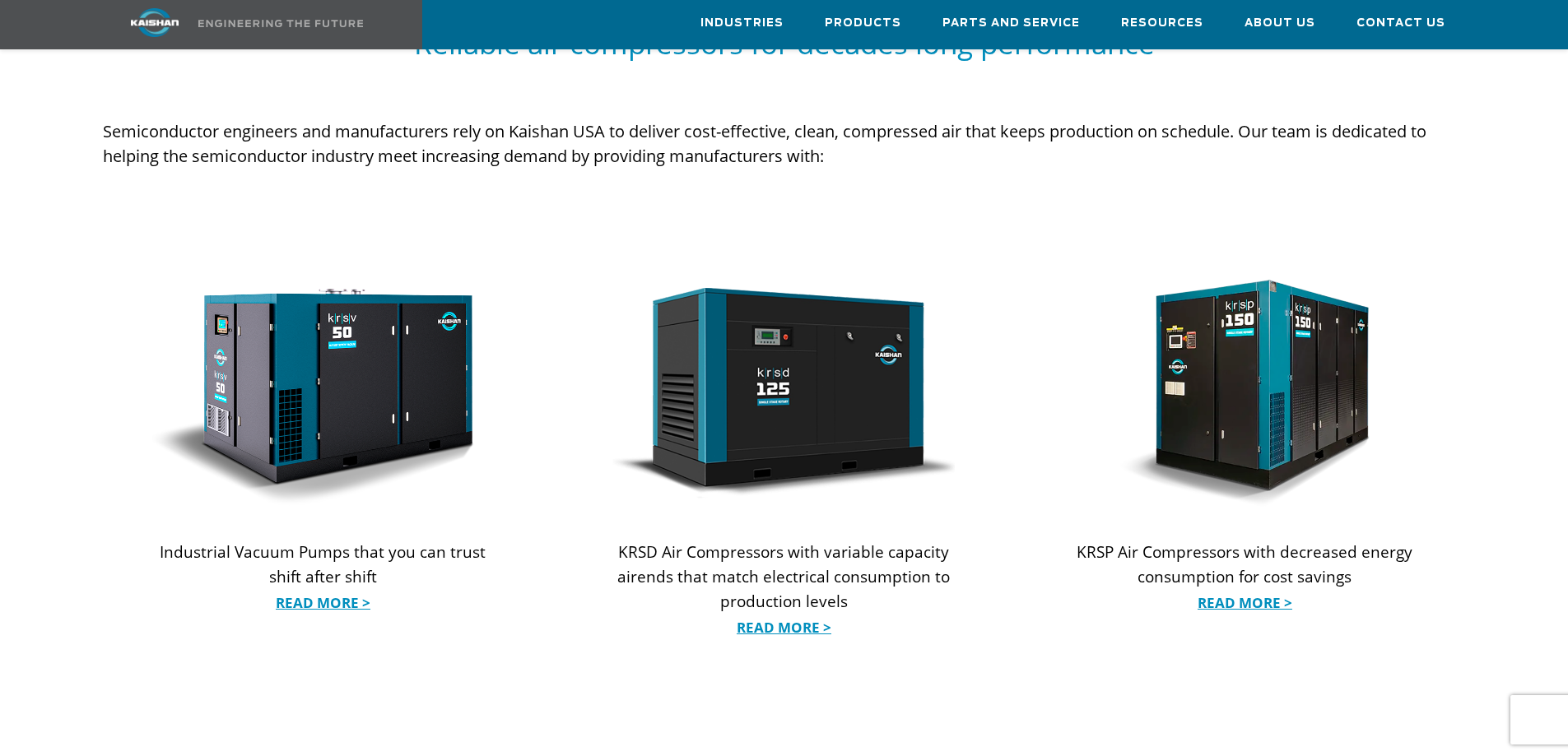 scroll, scrollTop: 1563, scrollLeft: 0, axis: vertical 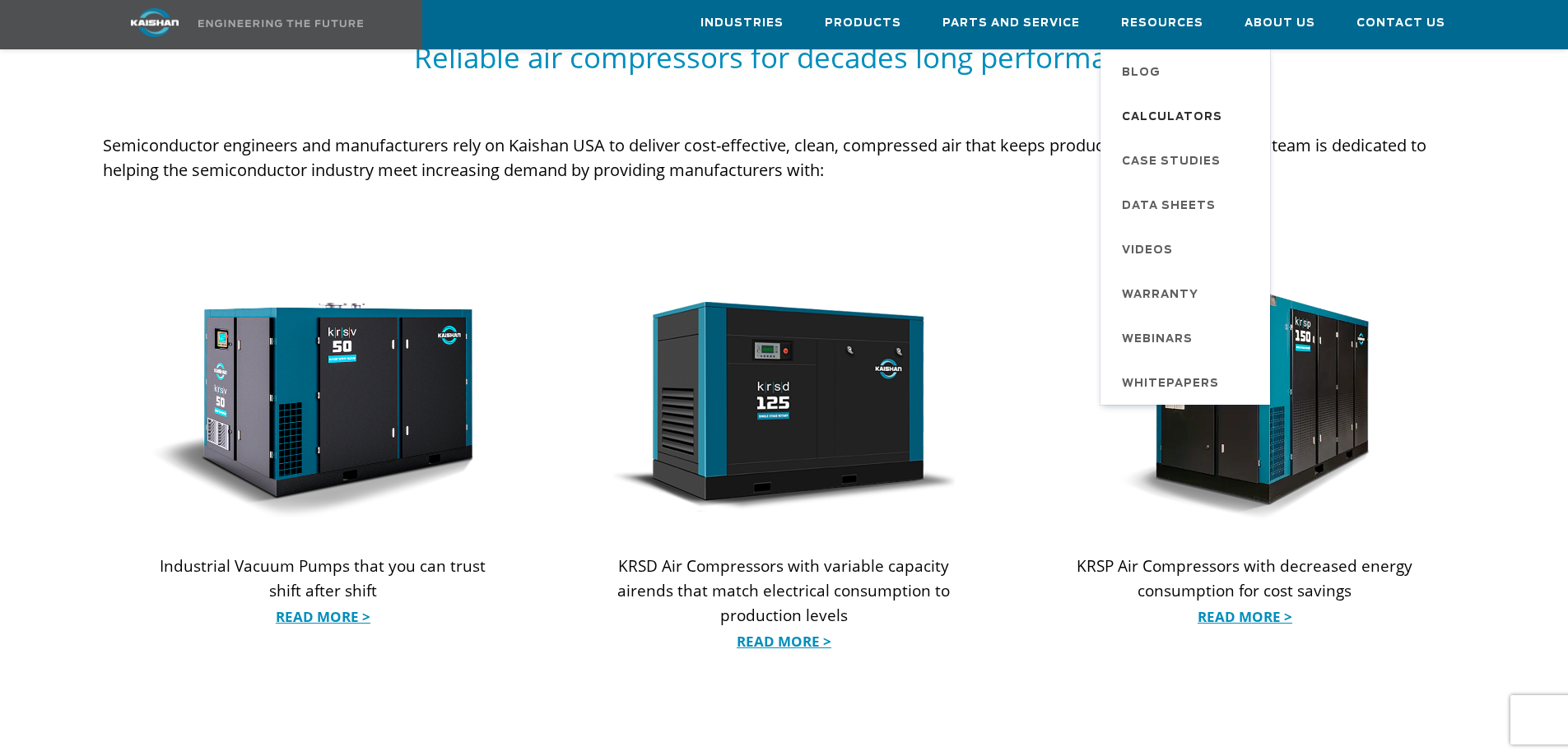 click on "Calculators" at bounding box center (1172, 118) 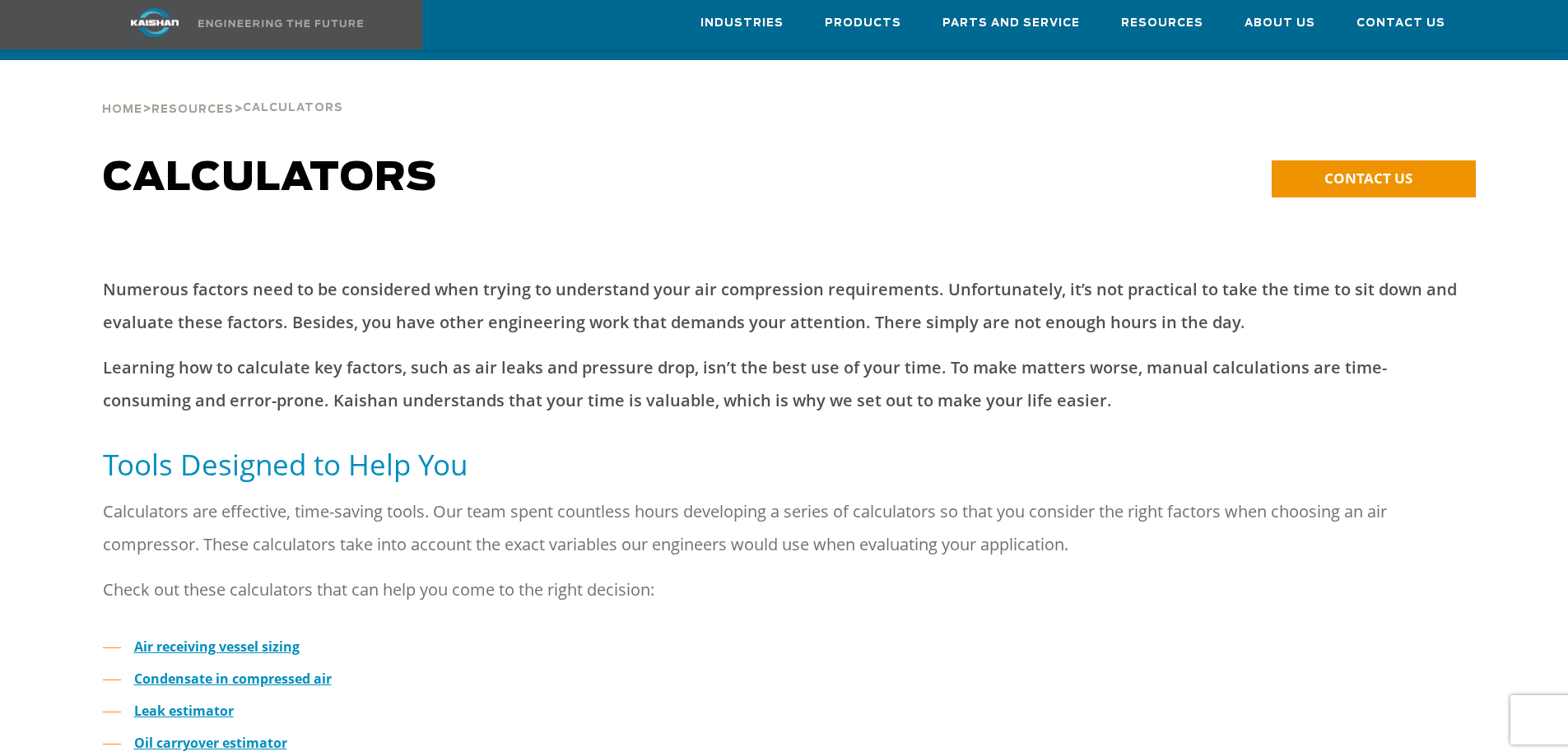 scroll, scrollTop: 0, scrollLeft: 0, axis: both 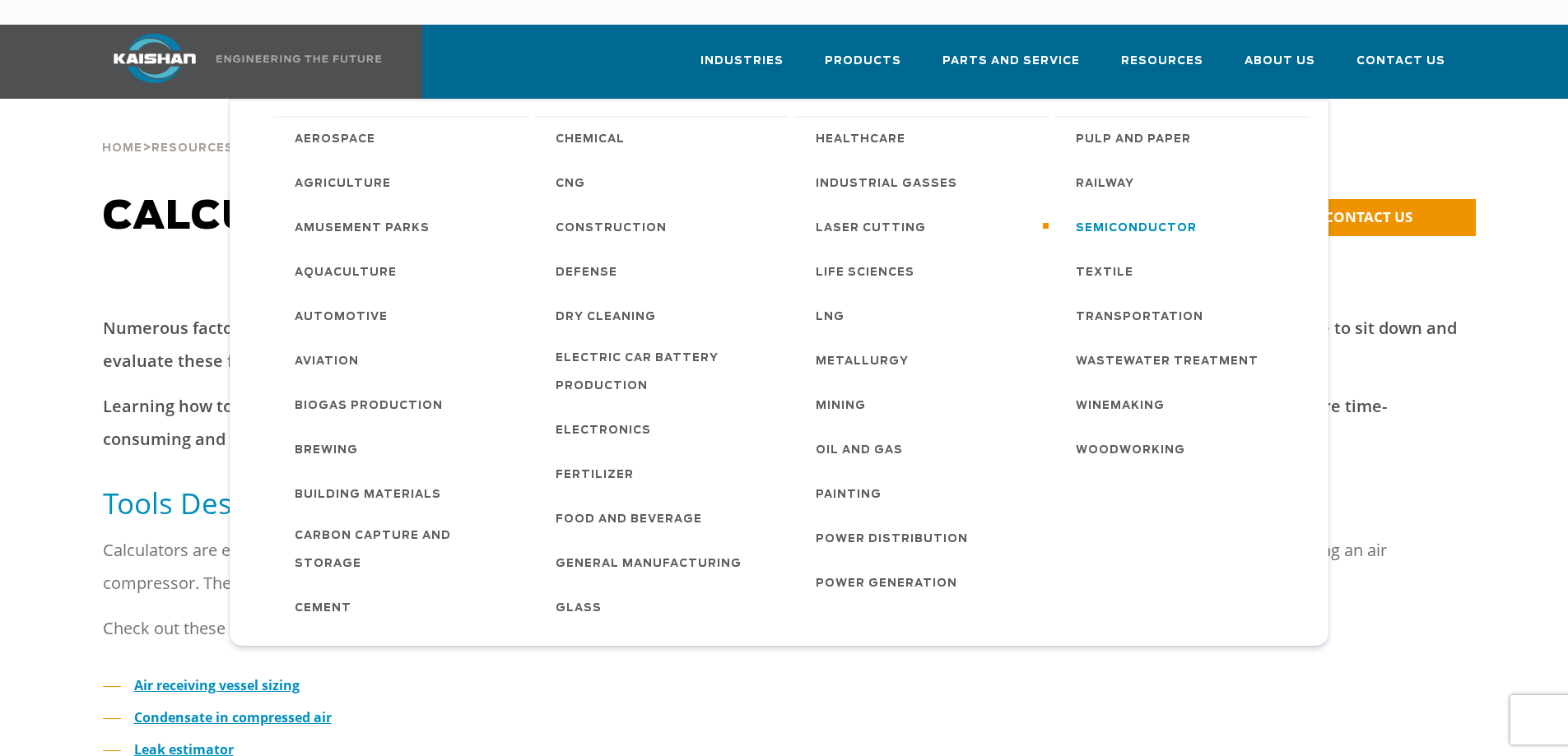 click on "Semiconductor" at bounding box center (1136, 229) 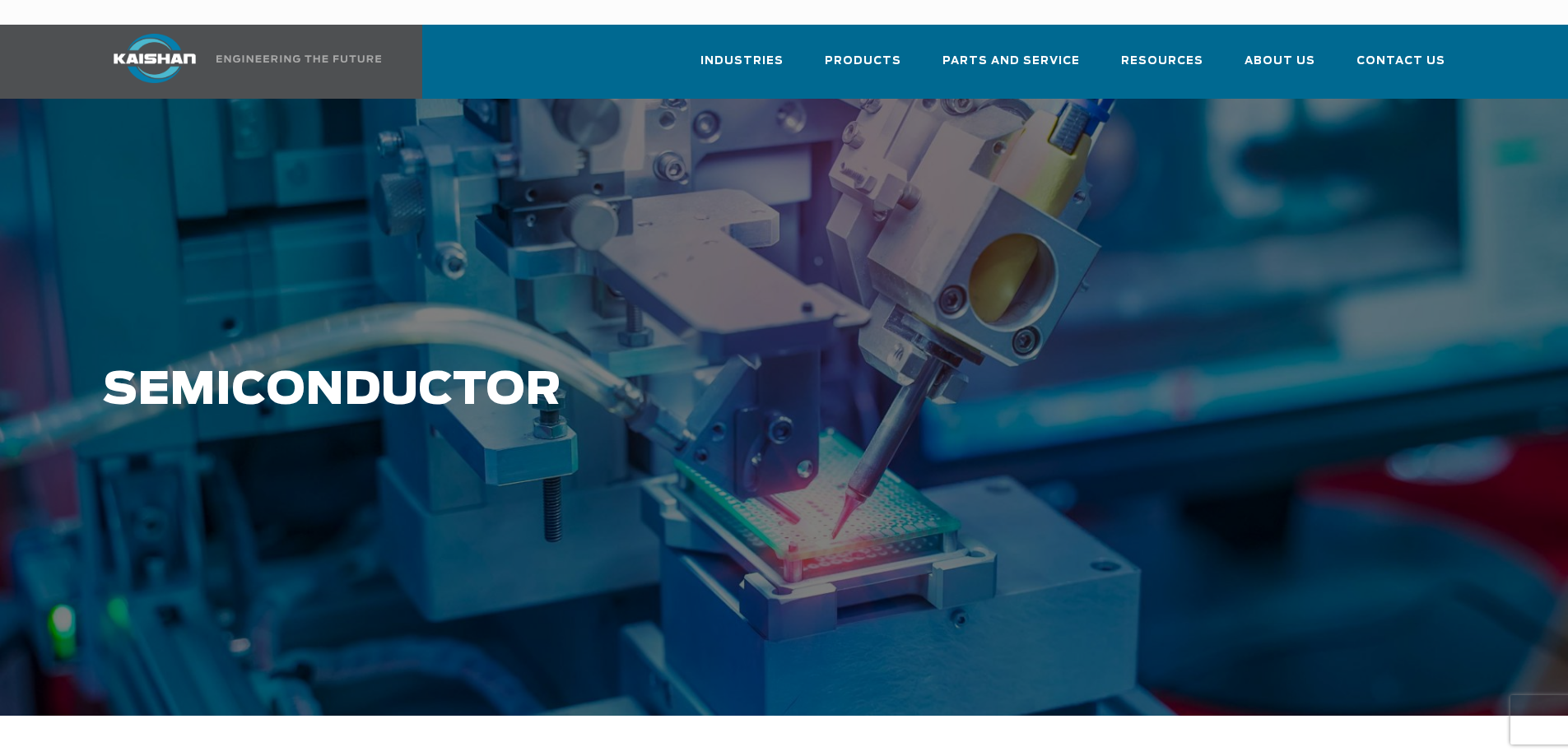 scroll, scrollTop: 0, scrollLeft: 0, axis: both 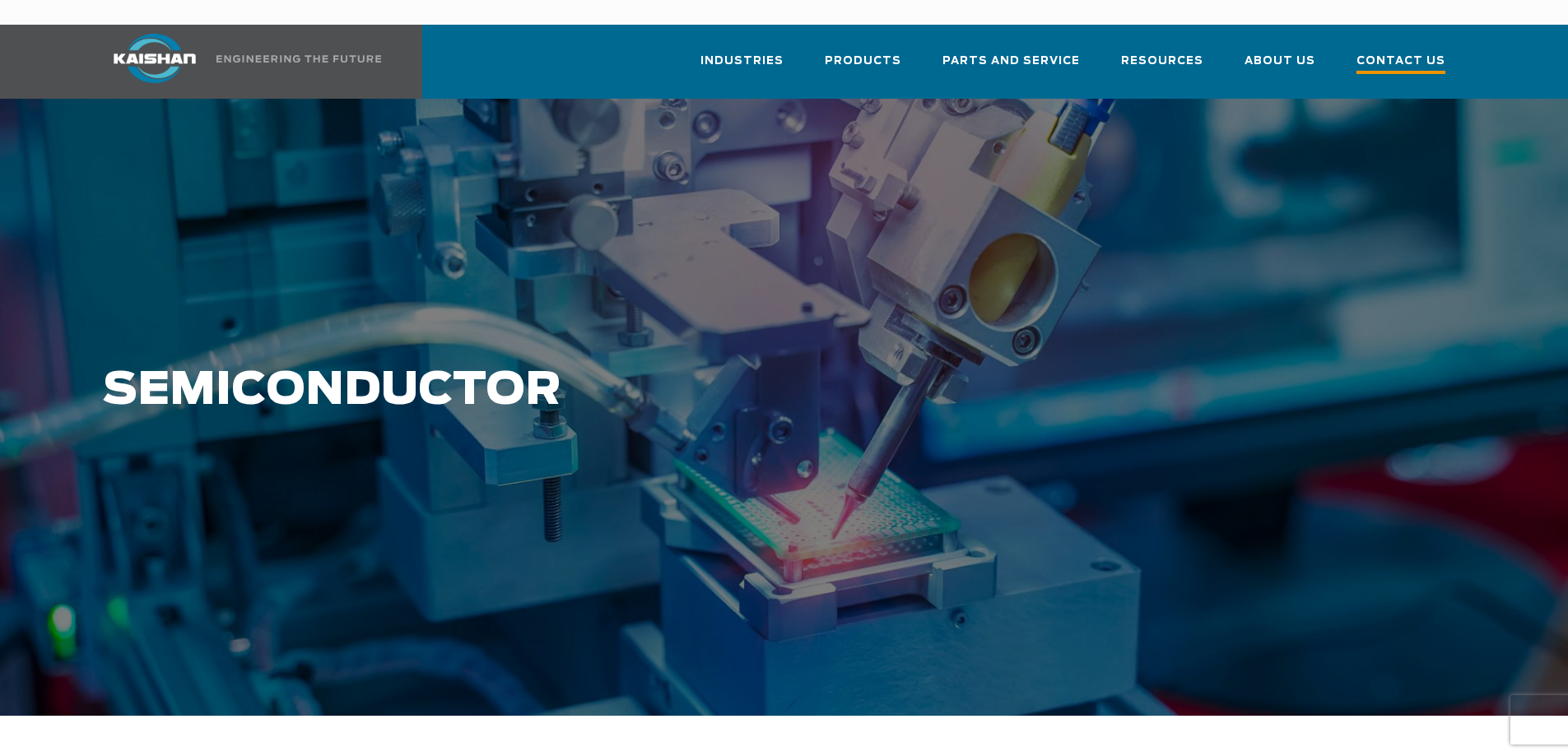 click on "Contact Us" at bounding box center [1401, 63] 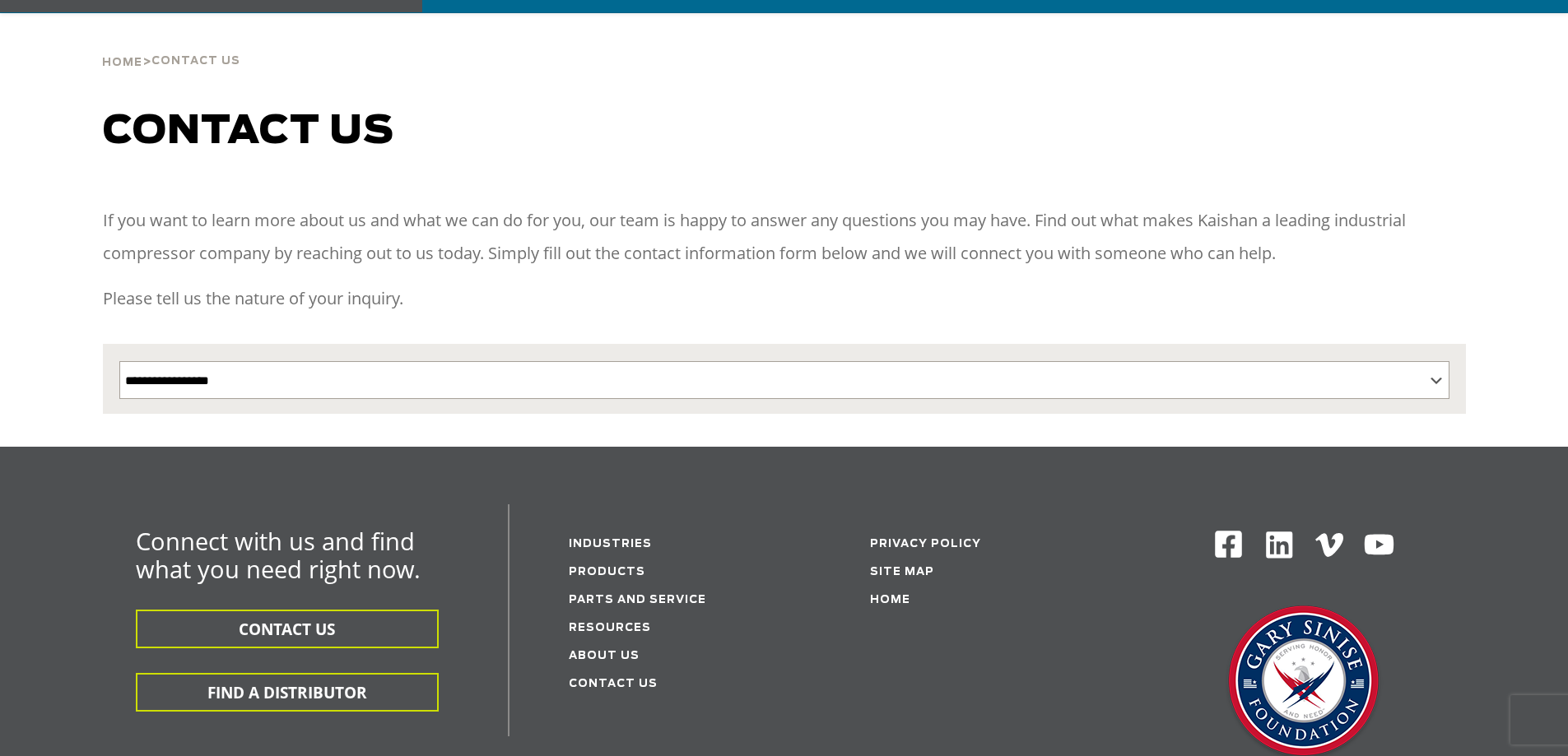 scroll, scrollTop: 247, scrollLeft: 0, axis: vertical 